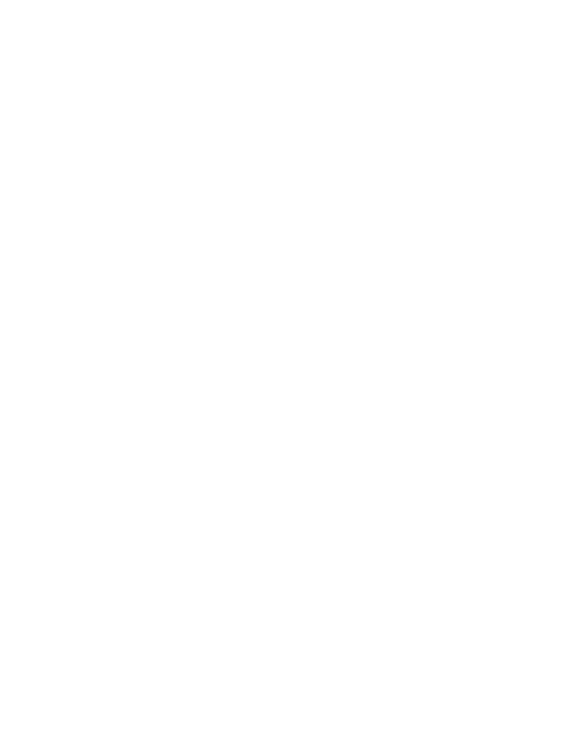 scroll, scrollTop: 0, scrollLeft: 0, axis: both 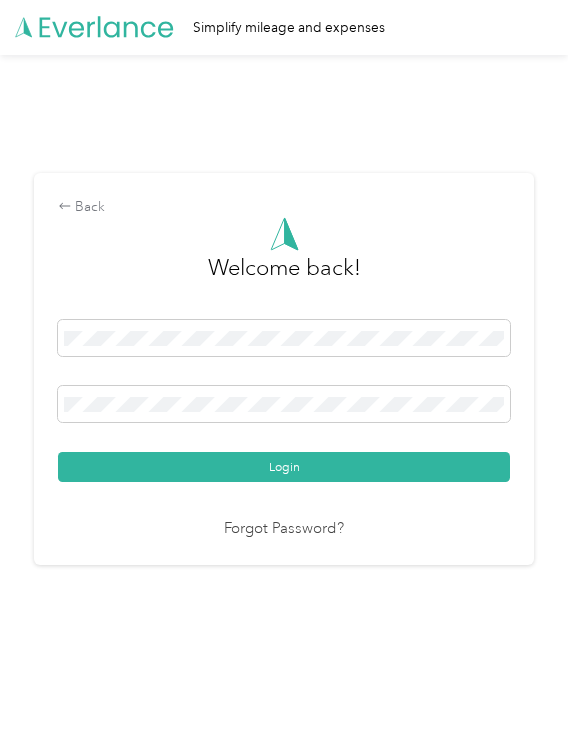click on "Login" at bounding box center (284, 401) 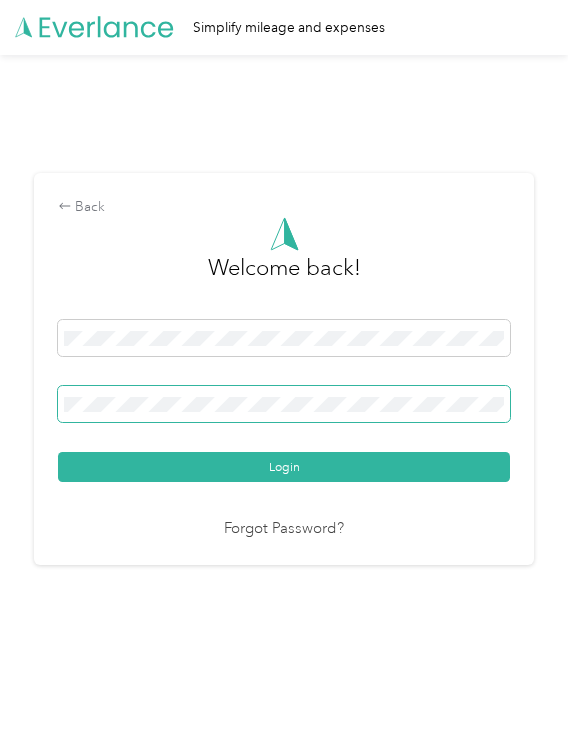 click at bounding box center (284, 404) 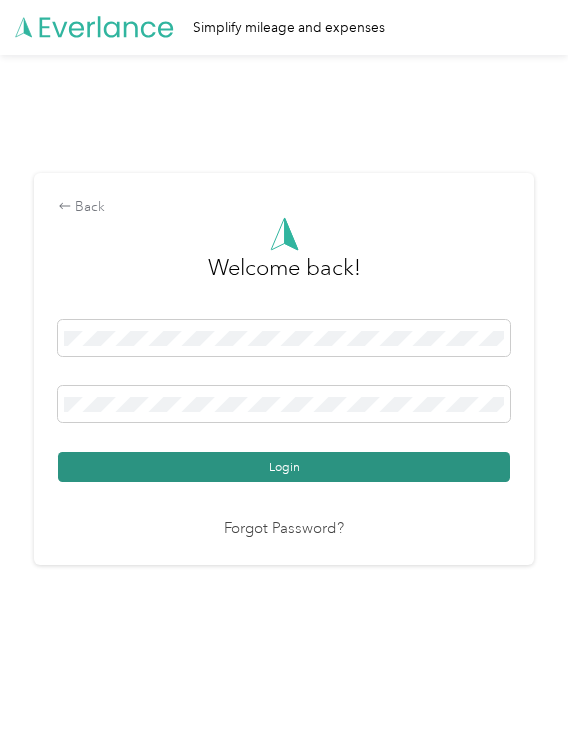 click on "Login" at bounding box center (284, 467) 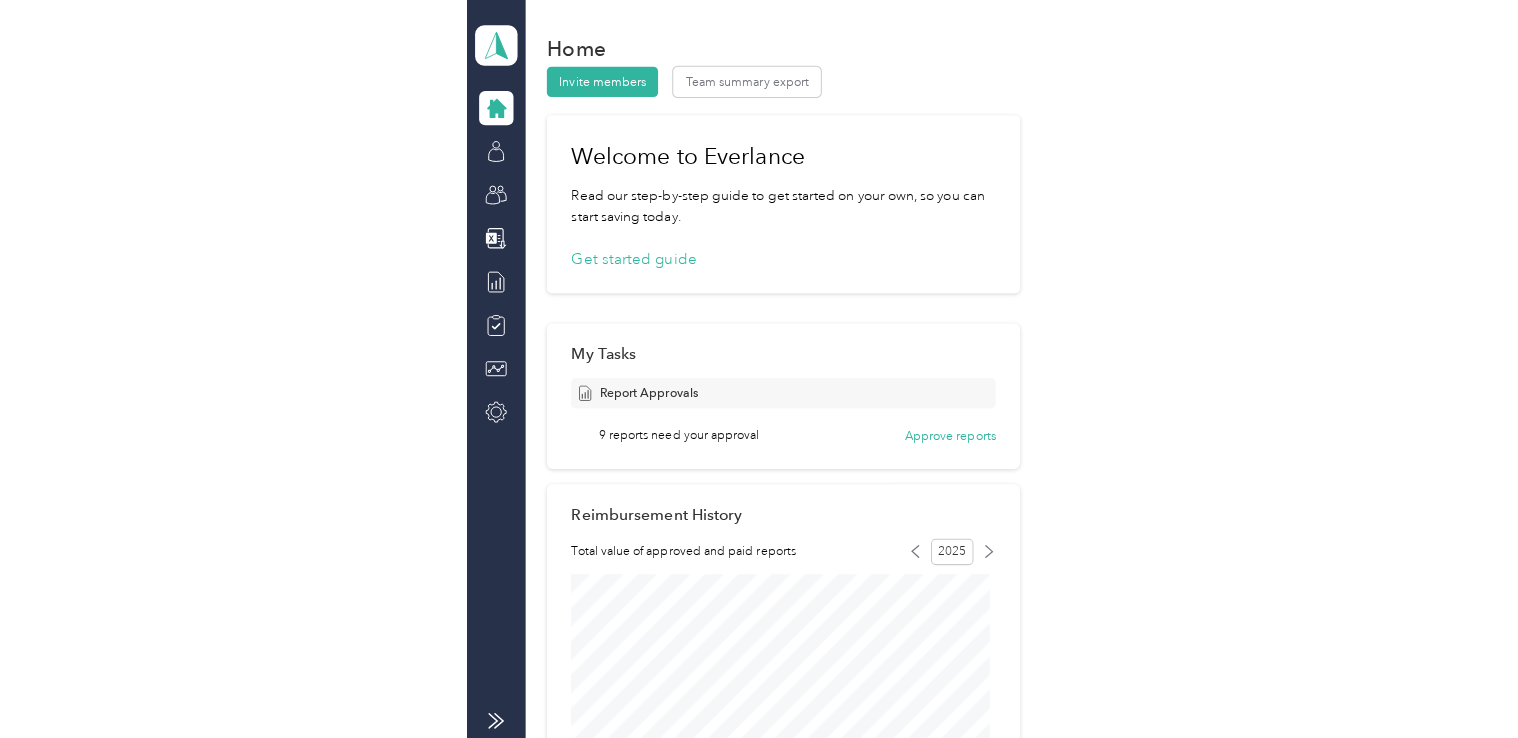 scroll, scrollTop: 100, scrollLeft: 0, axis: vertical 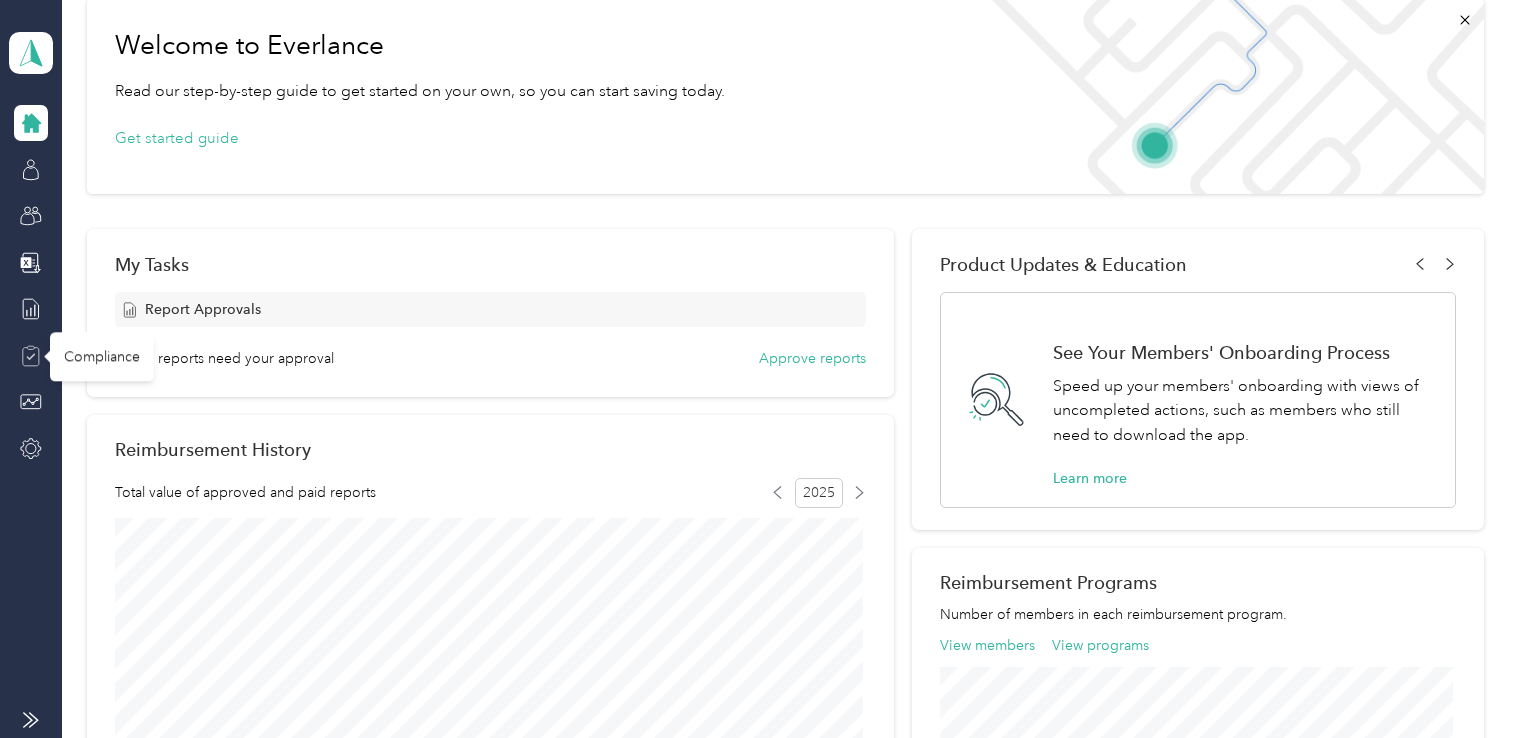 click 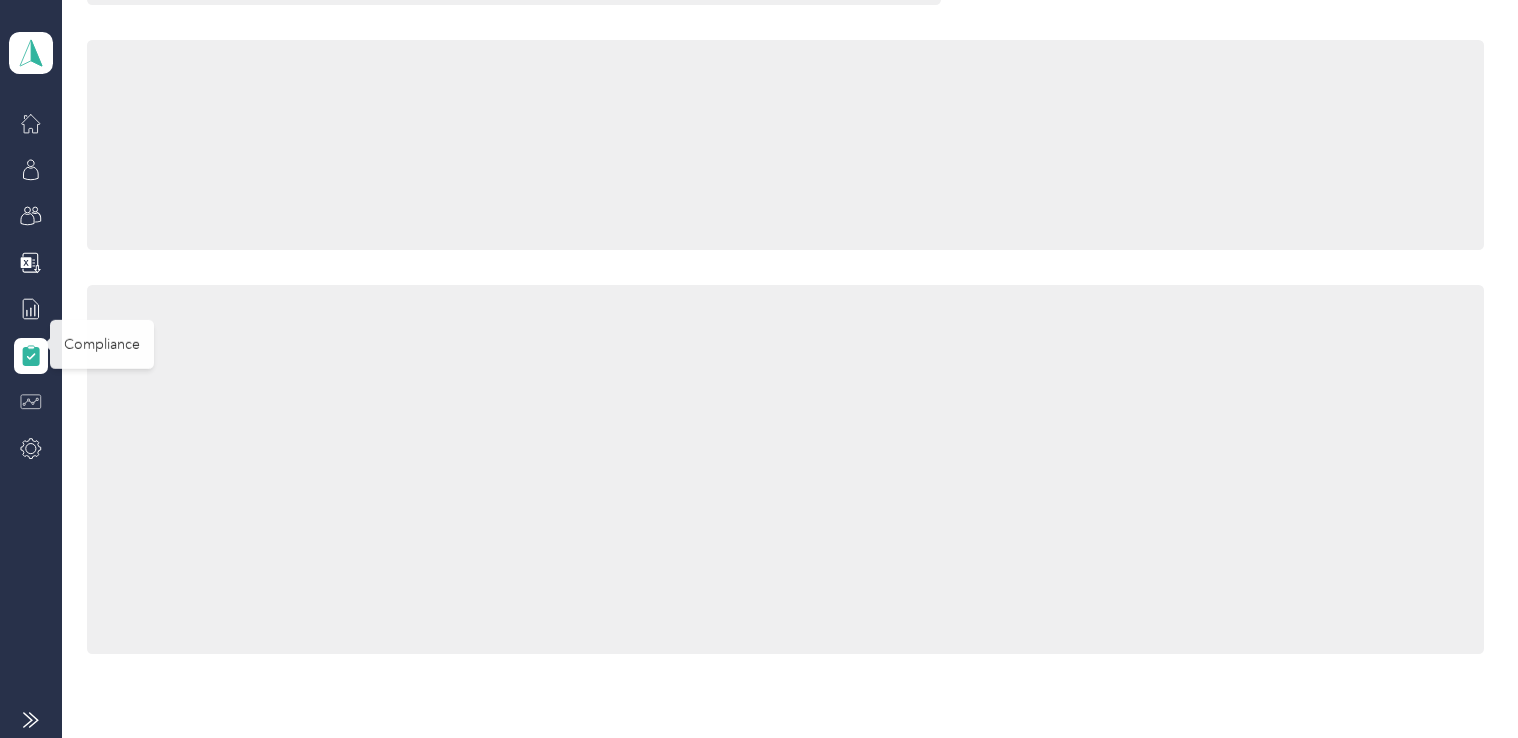scroll, scrollTop: 0, scrollLeft: 0, axis: both 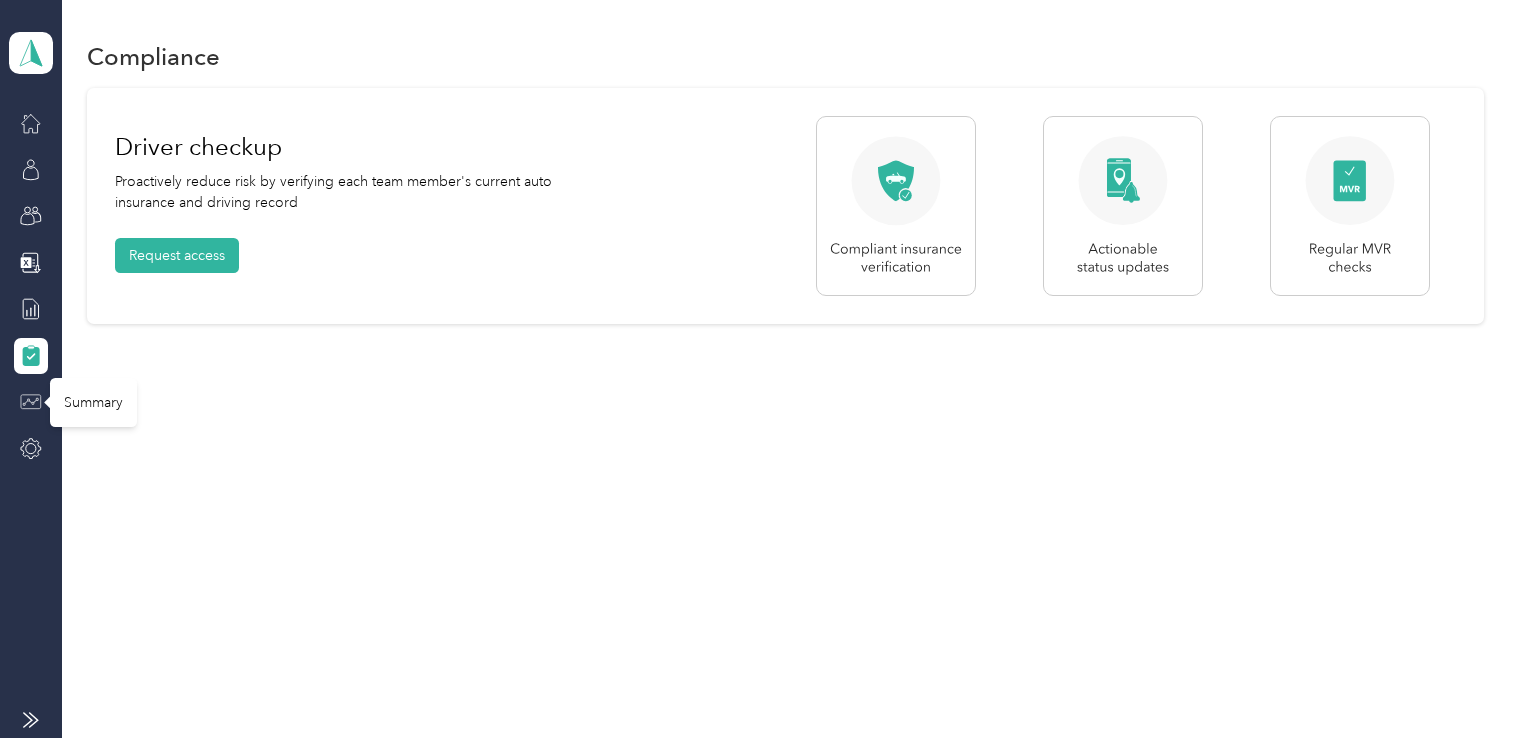 click 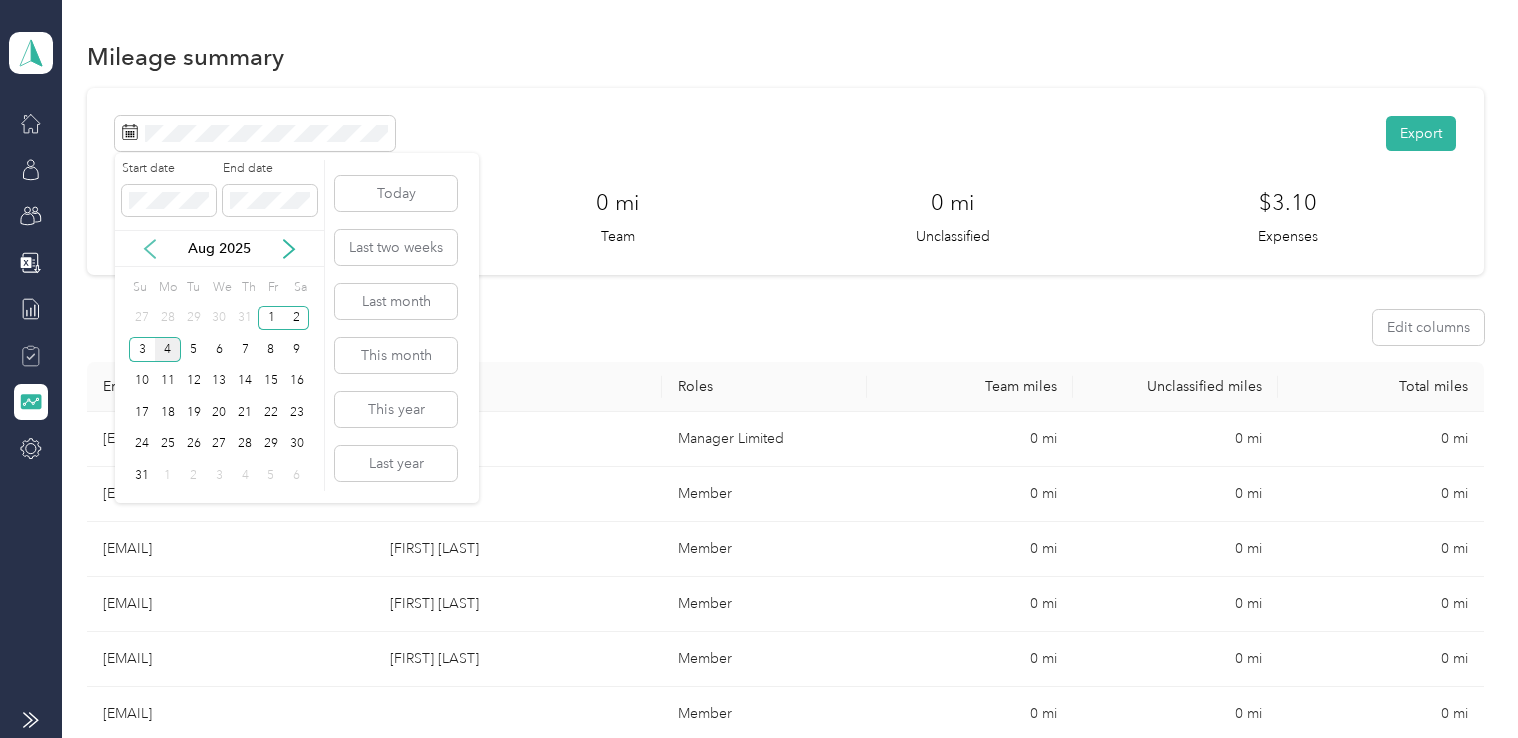 click 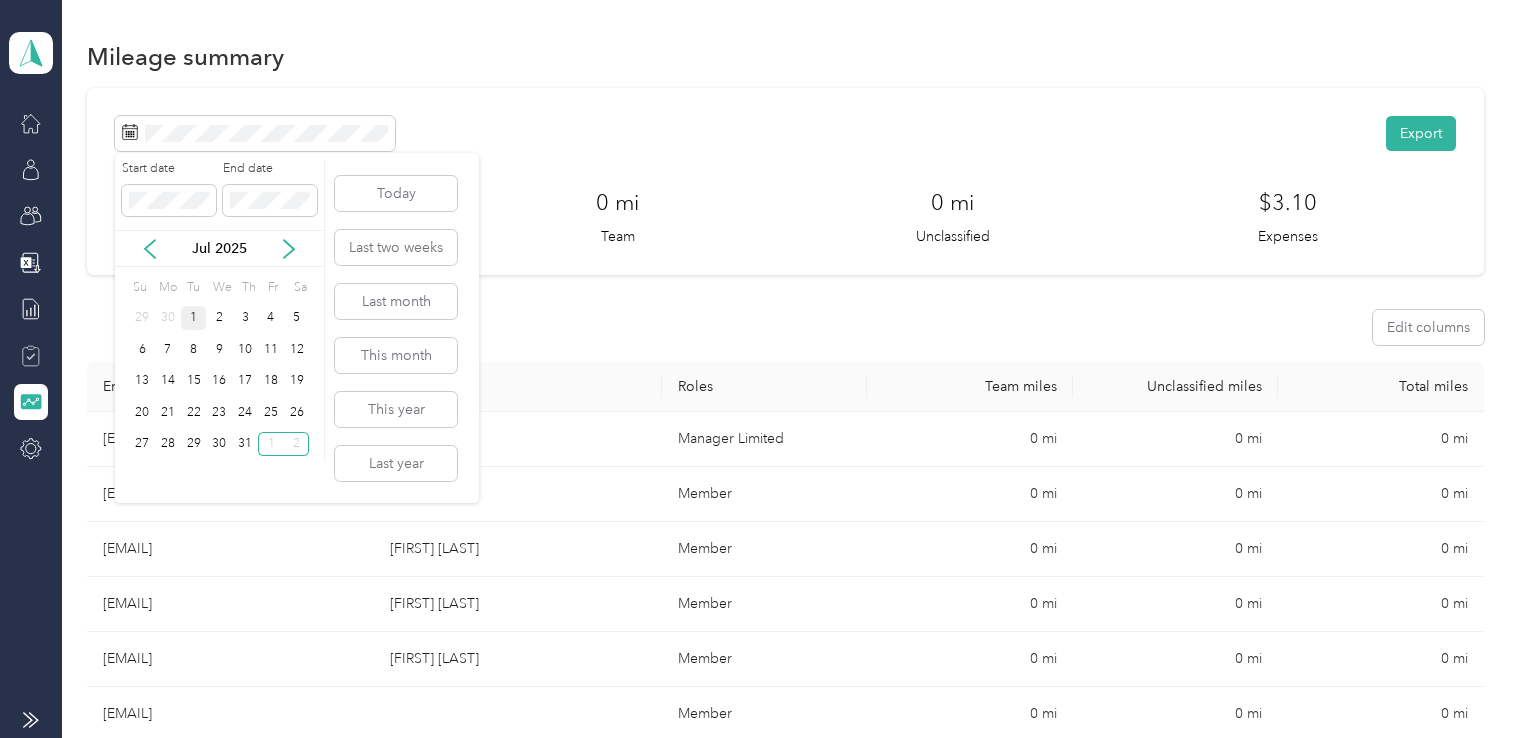 click on "1" at bounding box center (194, 318) 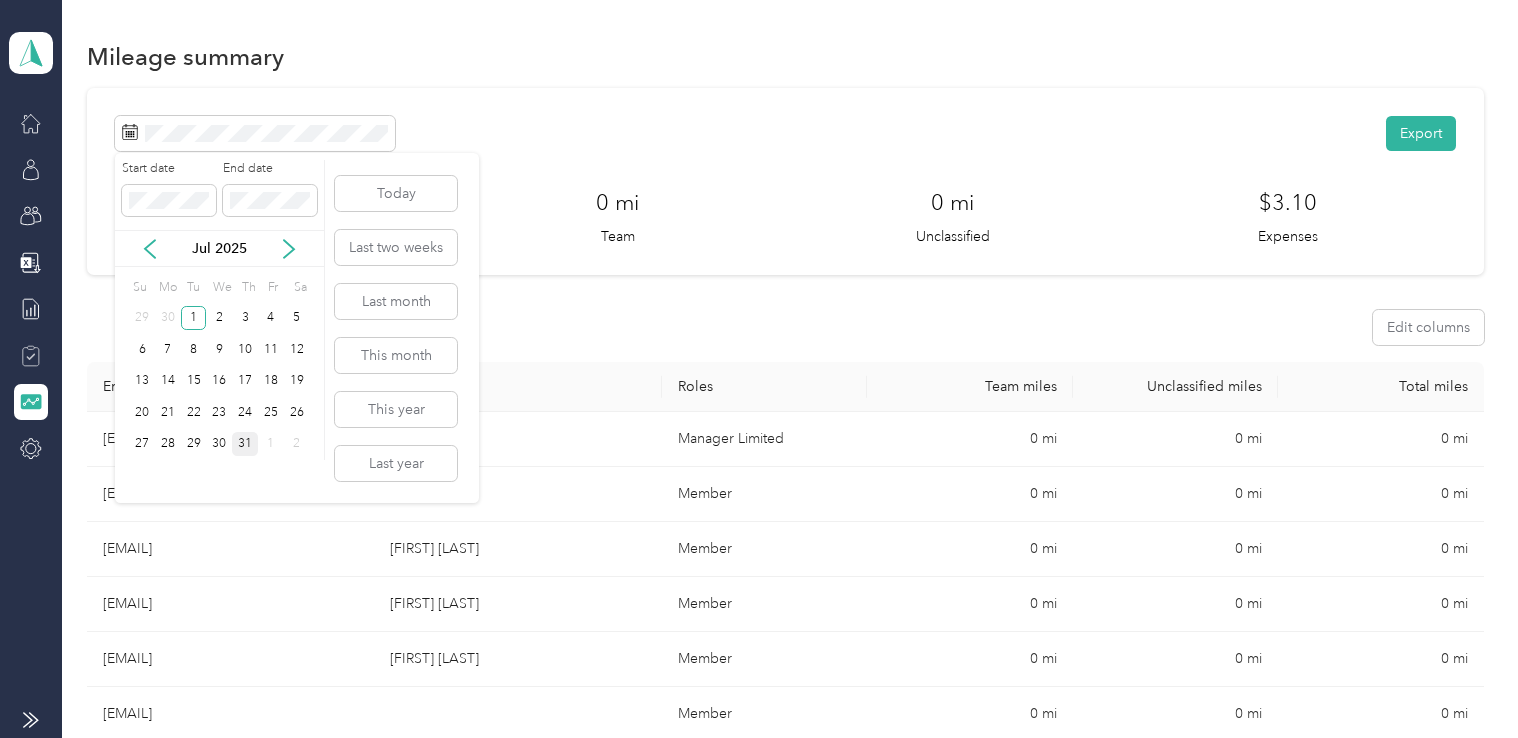 click on "31" at bounding box center (245, 444) 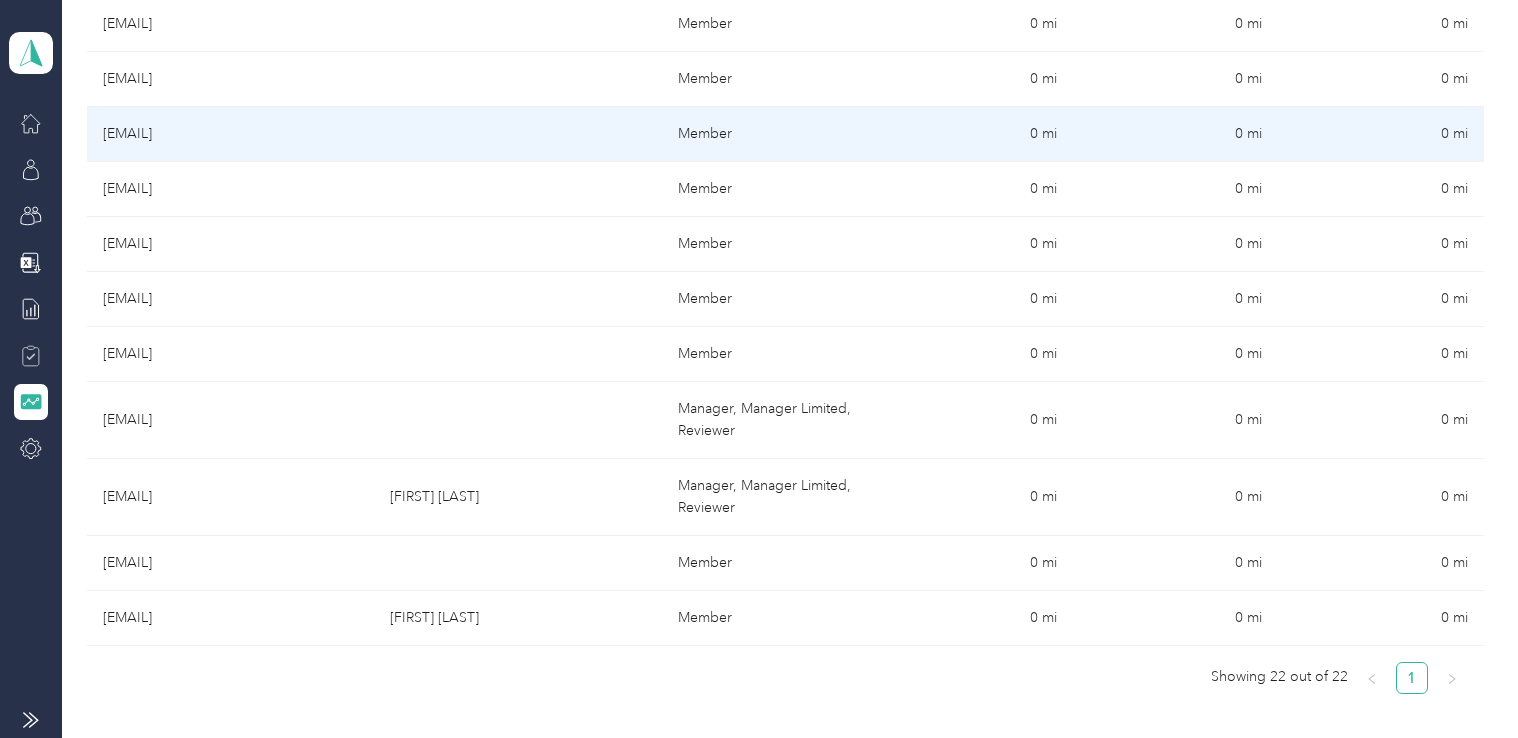 scroll, scrollTop: 1200, scrollLeft: 0, axis: vertical 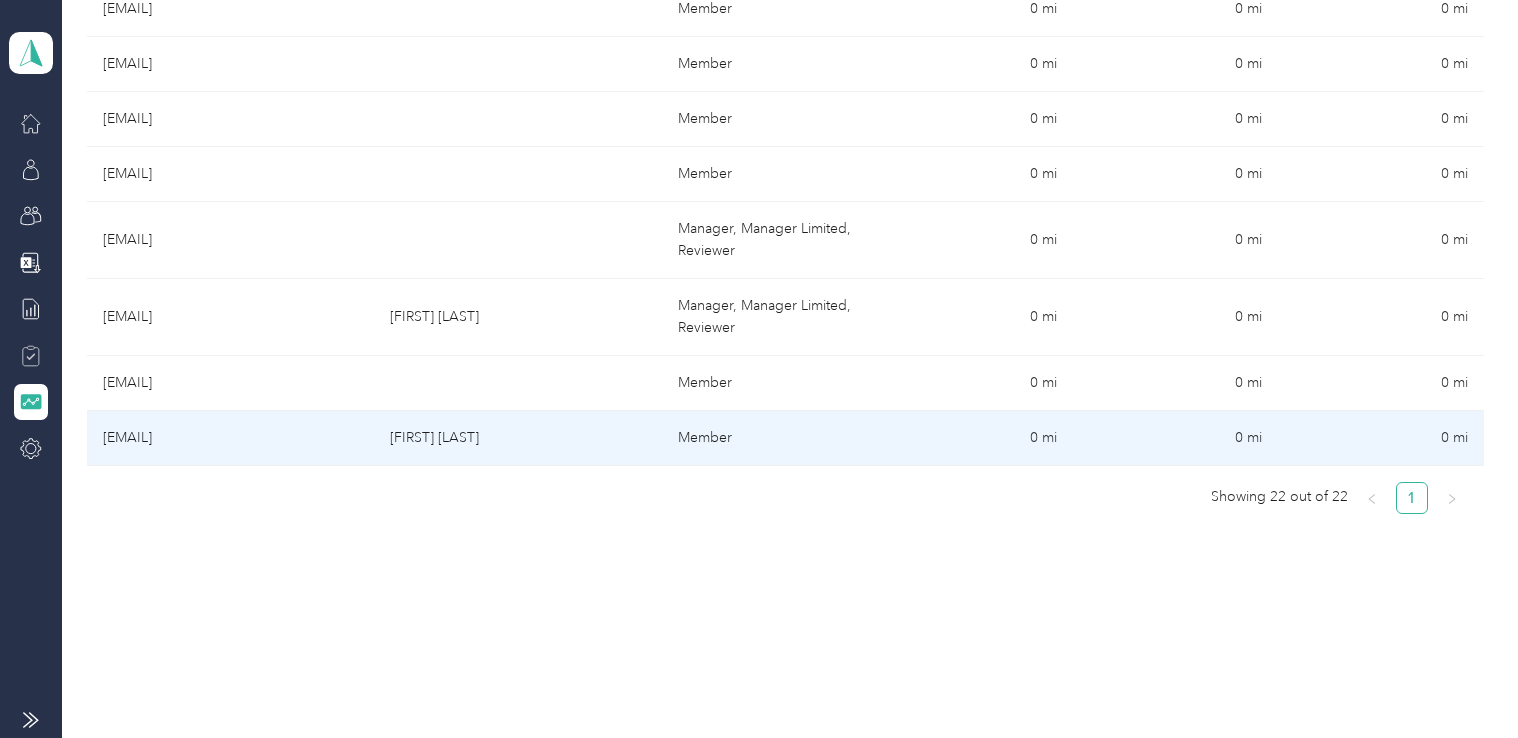 click on "[EMAIL]" at bounding box center [231, 438] 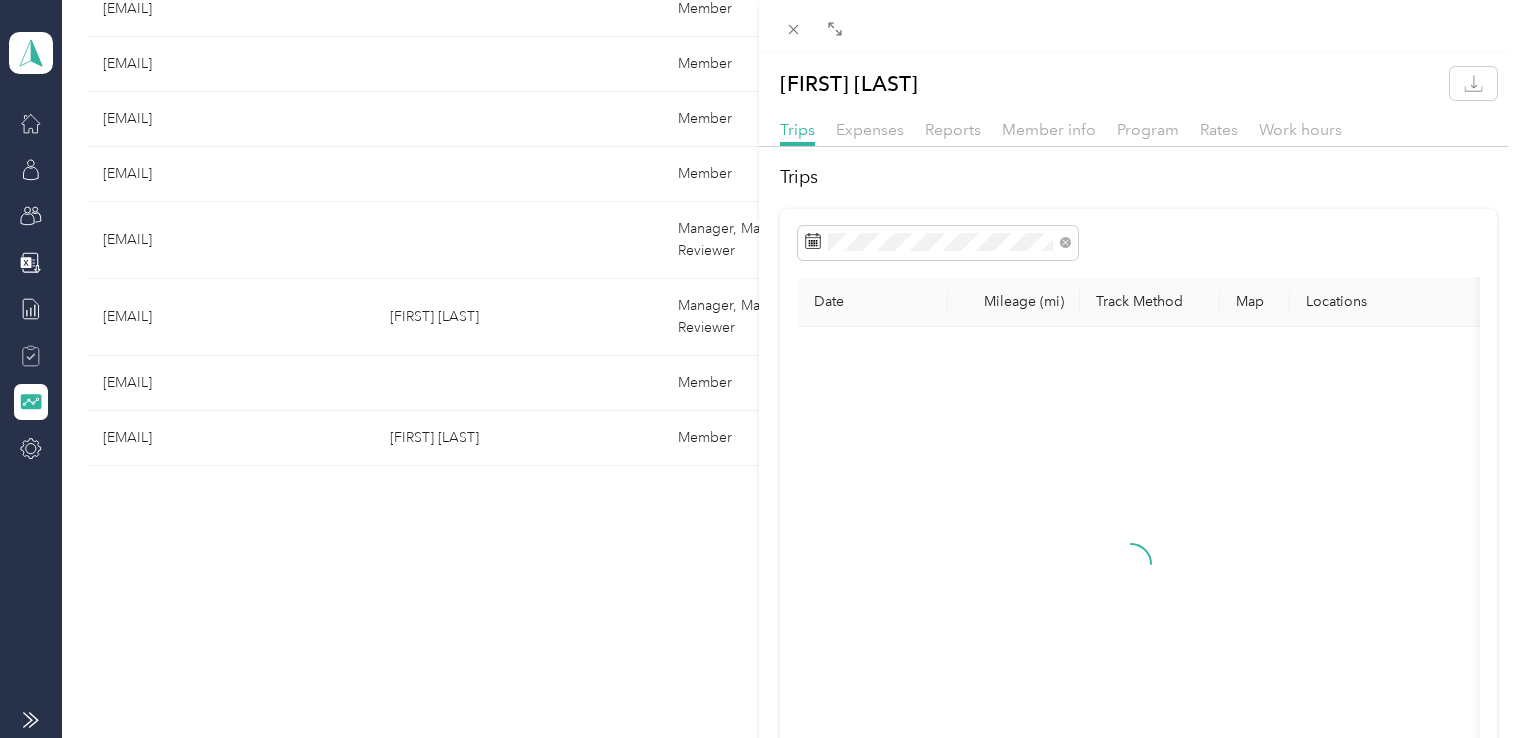 click on "Expenses" at bounding box center (870, 130) 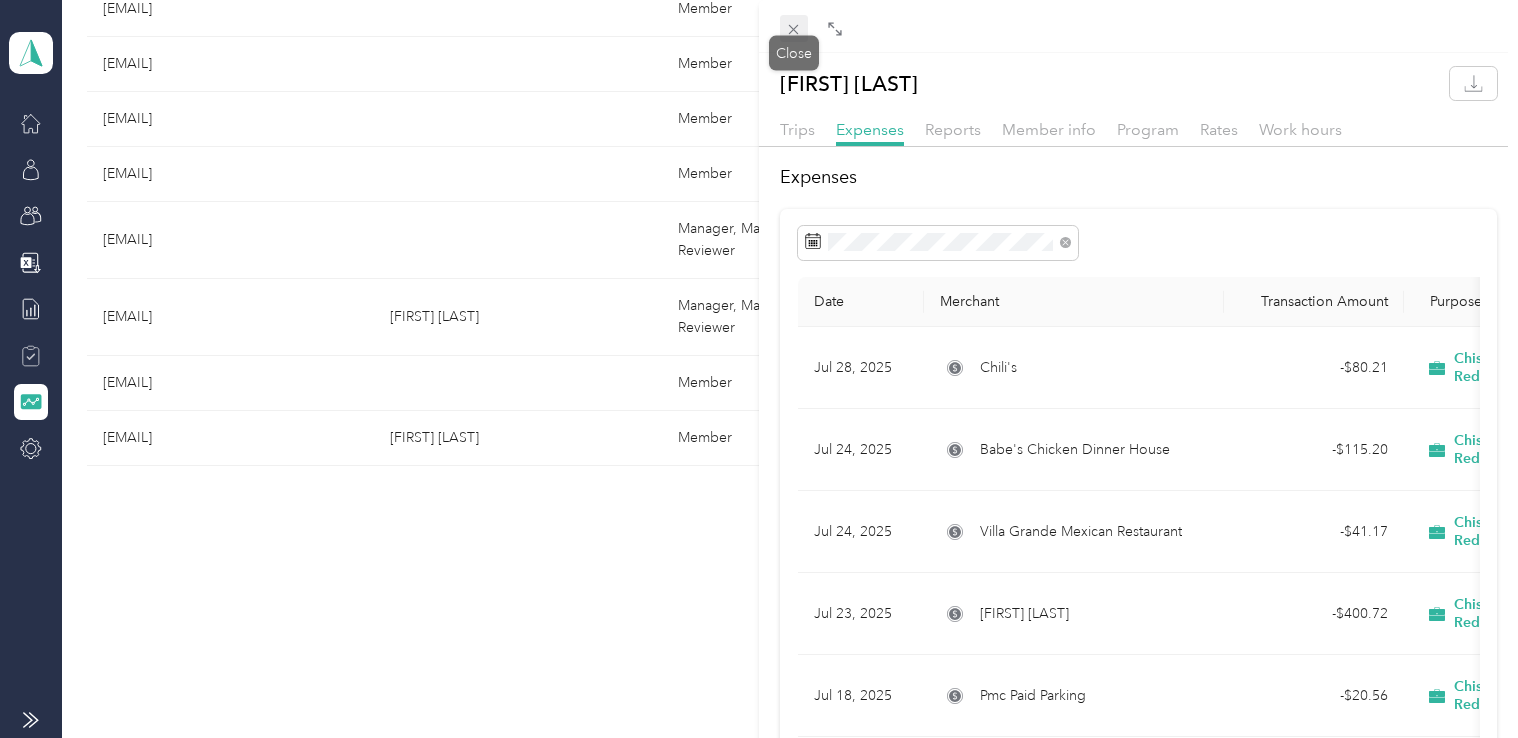 click 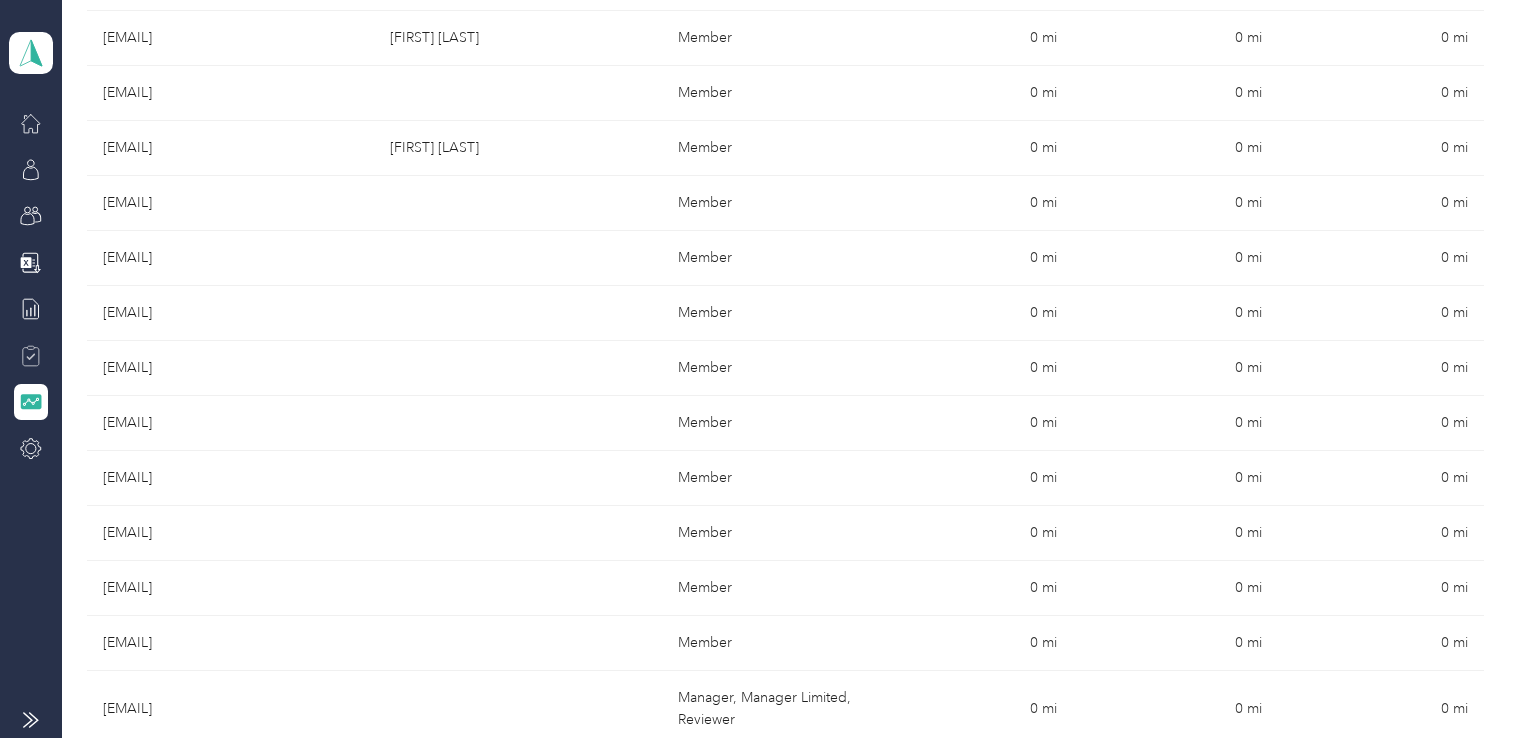 scroll, scrollTop: 700, scrollLeft: 0, axis: vertical 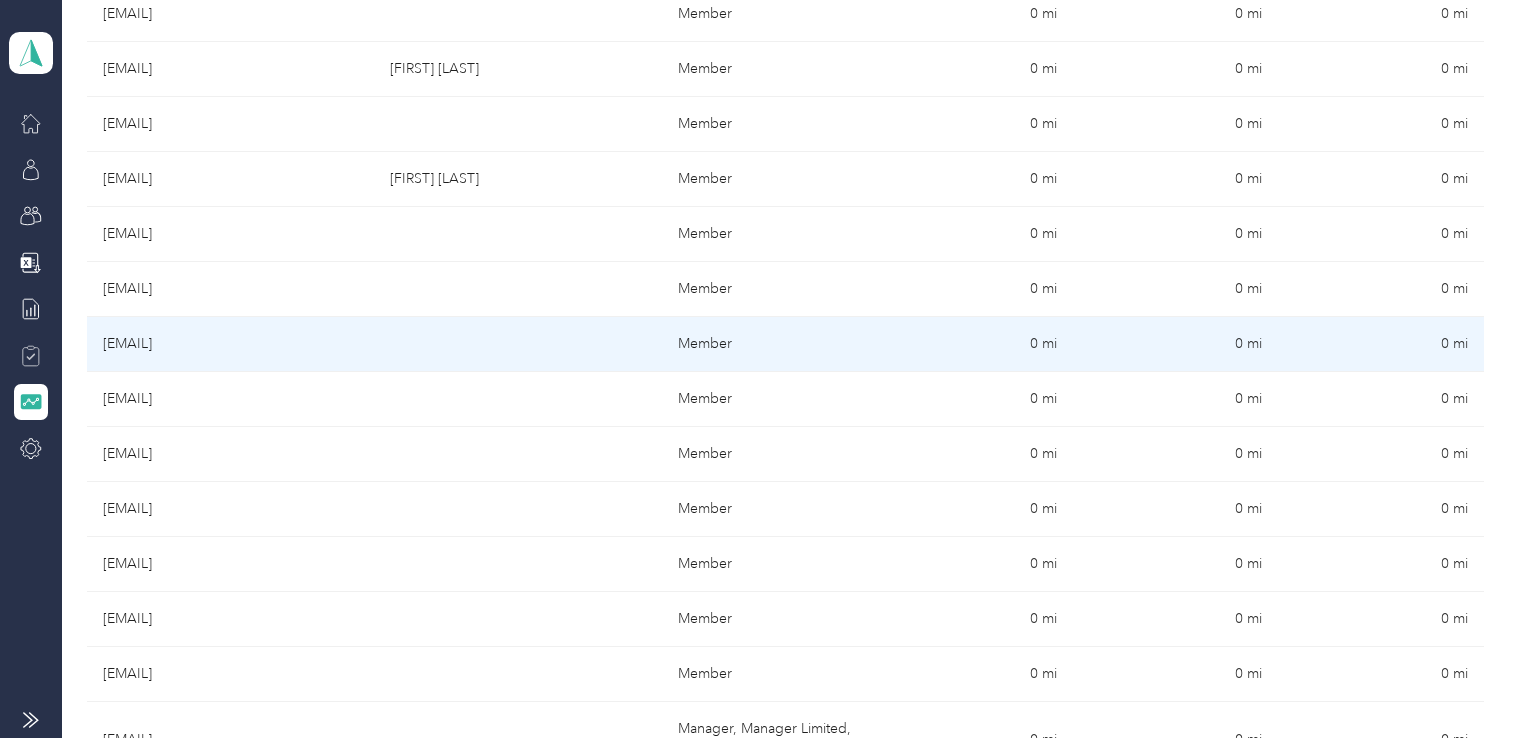 click at bounding box center [518, 344] 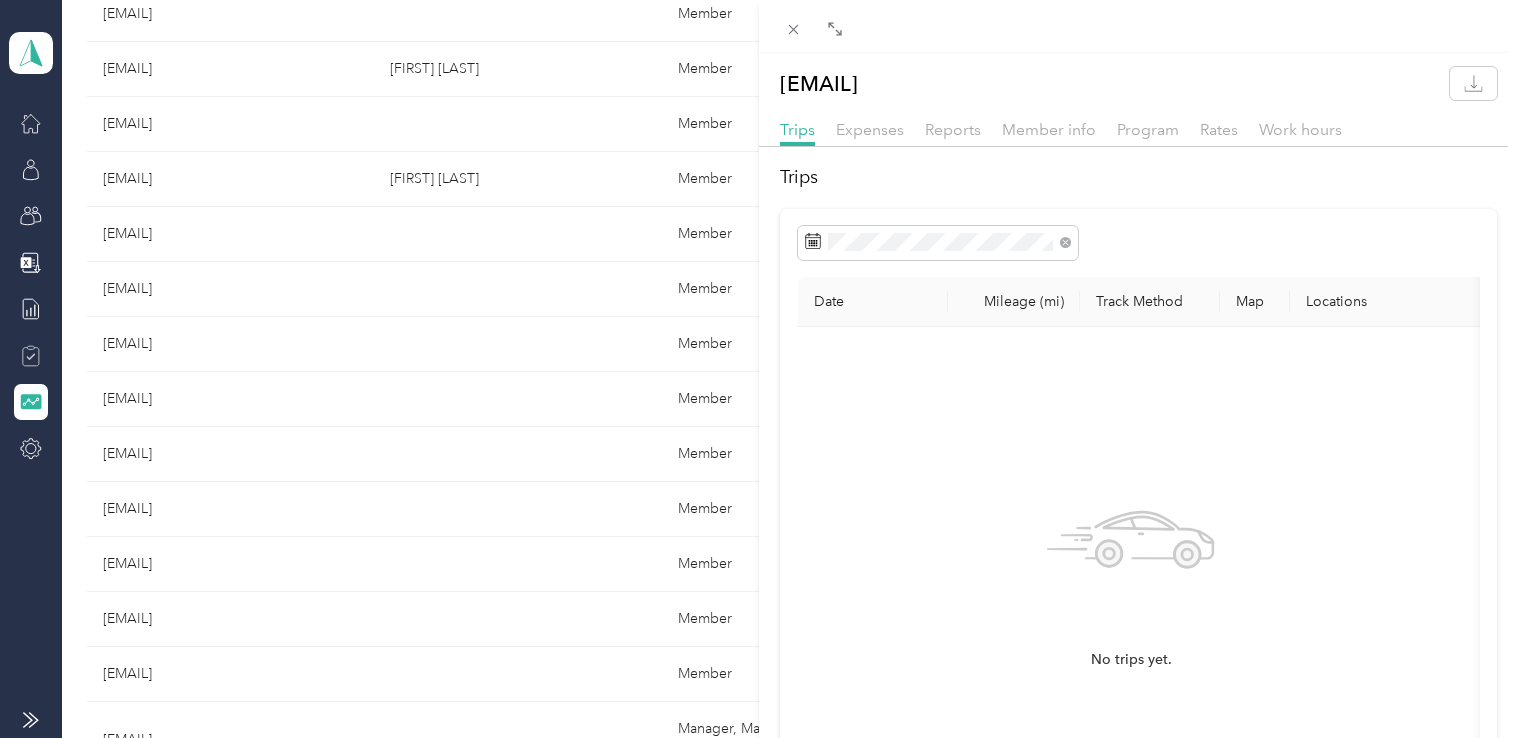 click on "[FIRST] [LAST] Trips Expenses Reports Member info Program Rates Work hours Trips Date Mileage (mi) Track Method Map Locations Mileage value Purpose Jul 30, 2025 7-Eleven - $[AMOUNT] Chisholm Trail Redi Mix, LLC Jul 2025 Jul 28, 2025 Discount Tire - $[AMOUNT] Chisholm Trail Redi Mix, LLC Jul 2025 Jul 25, 2025 QT - $[AMOUNT] Chisholm Trail Redi Mix, LLC Jul 2025 Jul 23, 2025 Shell - $[AMOUNT] Chisholm Trail Redi Mix, LLC Jul 2025 Jul 17, 2025 7-Eleven - $[AMOUNT] Chisholm Trail Redi Mix, LLC Jul 2025 Jul 11, 2025 Murphy USA - $[AMOUNT] Chisholm Trail Redi Mix, LLC Jul 2025 Jul 8, 2025 RaceTrac - $[AMOUNT] Chisholm Trail Redi Mix, LLC Jul 2025 Jul 7, 2025 The Home Depot - $[AMOUNT] Chisholm Trail Redi Mix, LLC Jul 2025 Jul 1, 2025 RaceTrac - $[AMOUNT] Chisholm Trail Redi Mix, LLC Jul 2025 Jun 26, 2025 QuikTrip - $[AMOUNT] Chisholm Trail Redi Mix, LLC Jun 2025 Jun 20, 2025 QuikTrip - $[AMOUNT] Chisholm Trail Redi Mix, LLC Jun 2025 Jun 16, 2025 RaceTrac - $[AMOUNT] Chisholm Trail Redi Mix, LLC Jun 2025 Jun 9, 2025 QT - QT -" at bounding box center (1138, 495) 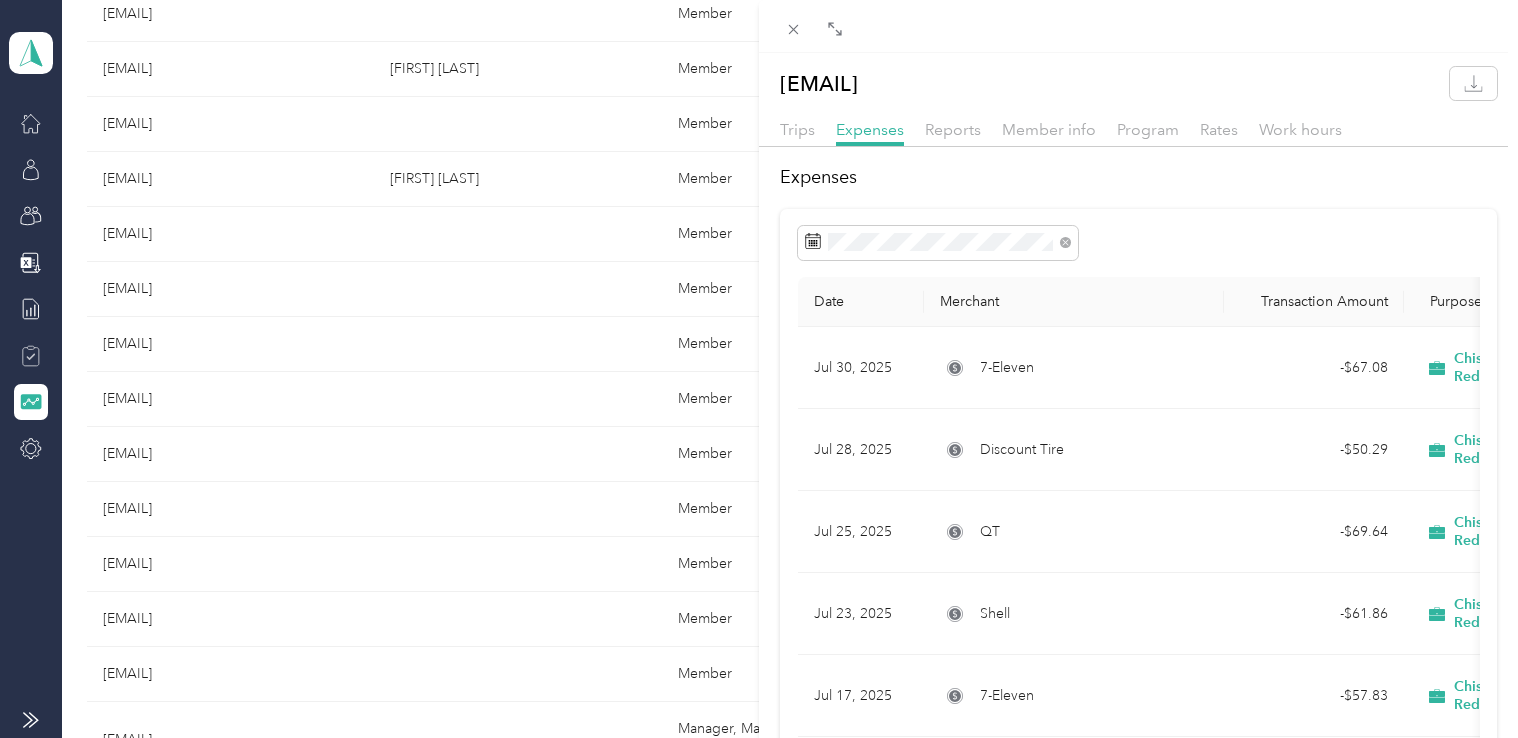 click on "[FIRST] [LAST] Trips Expenses Reports Member info Program Rates Work hours Expenses Date Merchant Transaction Amount Purpose Report Jul 30, 2025 7-Eleven - $[AMOUNT] Chisholm Trail Redi Mix, LLC Jul 2025 Jul 28, 2025 Discount Tire - $[AMOUNT] Chisholm Trail Redi Mix, LLC Jul 2025 Jul 25, 2025 QT - $[AMOUNT] Chisholm Trail Redi Mix, LLC Jul 2025 Jul 23, 2025 Shell - $[AMOUNT] Chisholm Trail Redi Mix, LLC Jul 2025 Jul 17, 2025 7-Eleven - $[AMOUNT] Chisholm Trail Redi Mix, LLC Jul 2025 Jul 11, 2025 Murphy USA - $[AMOUNT] Chisholm Trail Redi Mix, LLC Jul 2025 Jul 8, 2025 RaceTrac - $[AMOUNT] Chisholm Trail Redi Mix, LLC Jul 2025 Jul 7, 2025 The Home Depot - $[AMOUNT] Chisholm Trail Redi Mix, LLC Jul 2025 Jul 1, 2025 RaceTrac - $[AMOUNT] Chisholm Trail Redi Mix, LLC Jul 2025 Jun 26, 2025 QuikTrip - $[AMOUNT] Chisholm Trail Redi Mix, LLC Jun 2025 Jun 20, 2025 QuikTrip - $[AMOUNT] Chisholm Trail Redi Mix, LLC Jun 2025 Jun 16, 2025 RaceTrac - $[AMOUNT] Chisholm Trail Redi Mix, LLC Jun 2025 Jun 9, 2025 QT - QT -" at bounding box center (759, 369) 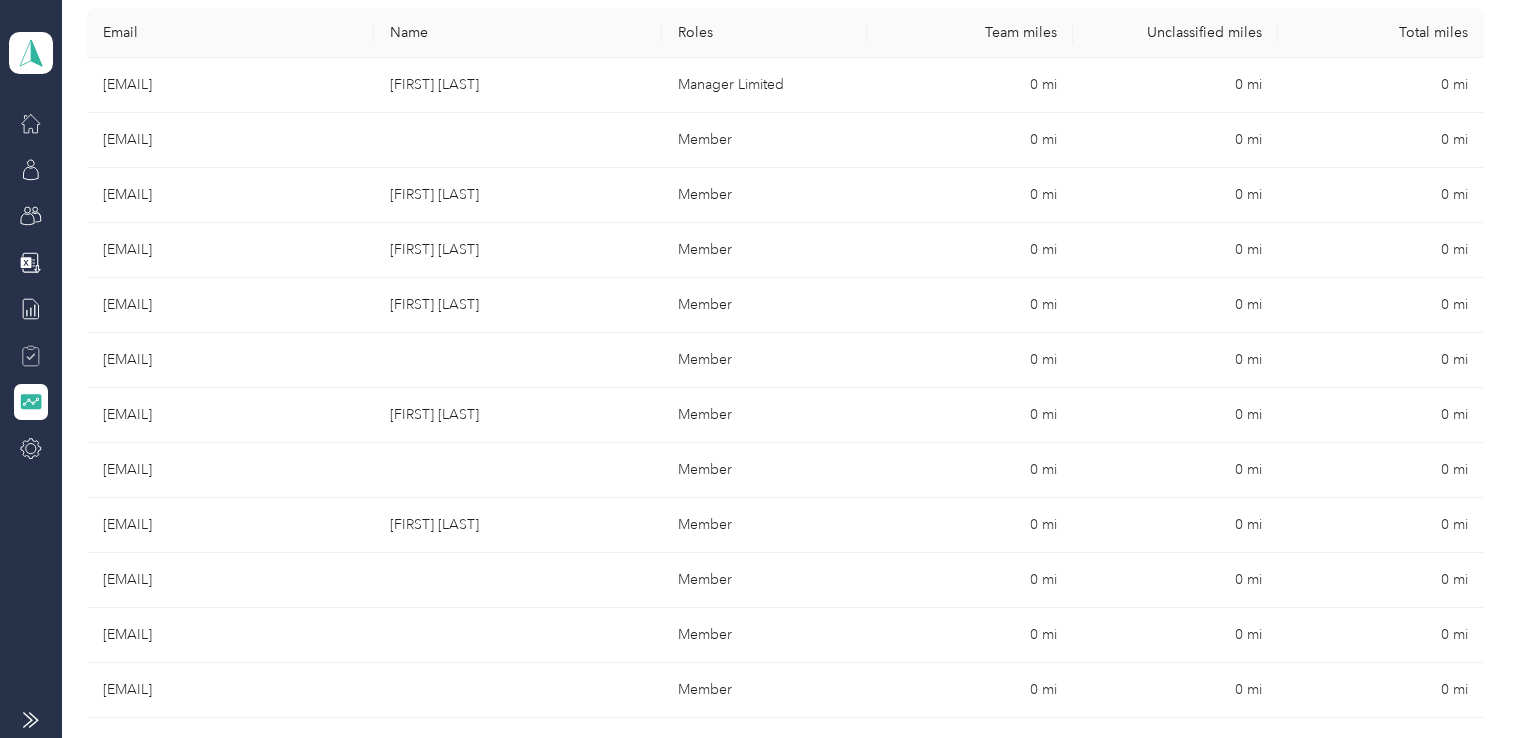 scroll, scrollTop: 200, scrollLeft: 0, axis: vertical 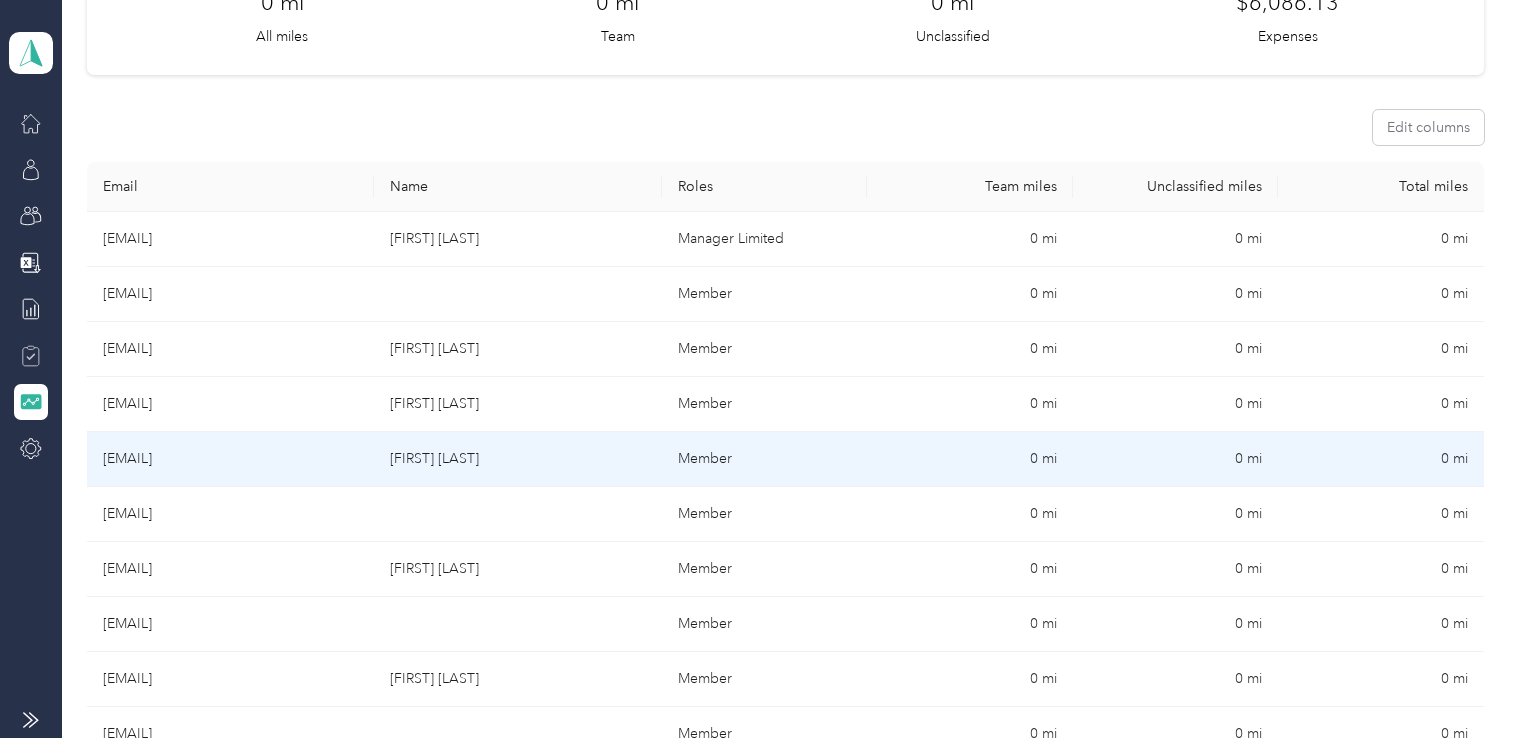 click on "[EMAIL]" at bounding box center [231, 459] 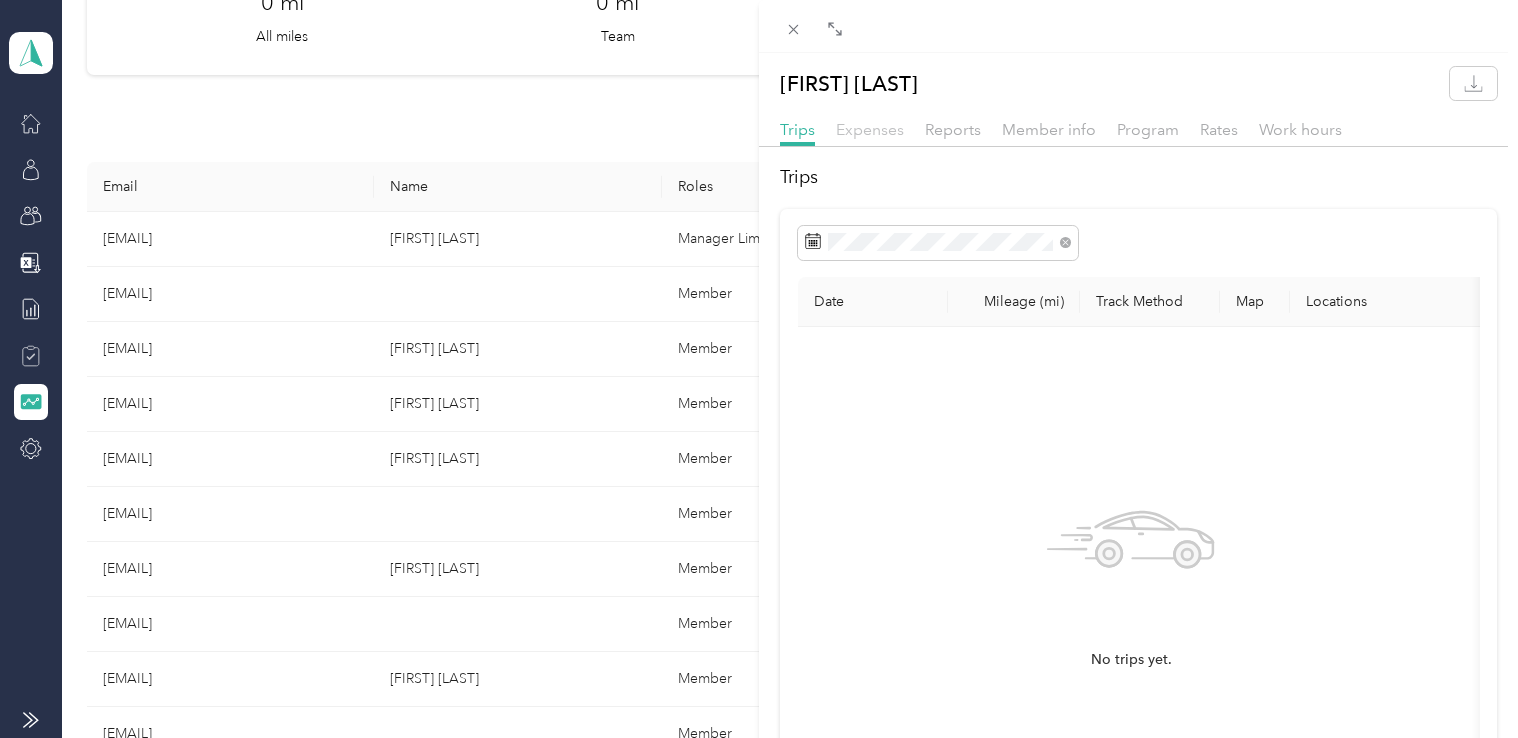 click on "Expenses" at bounding box center (870, 129) 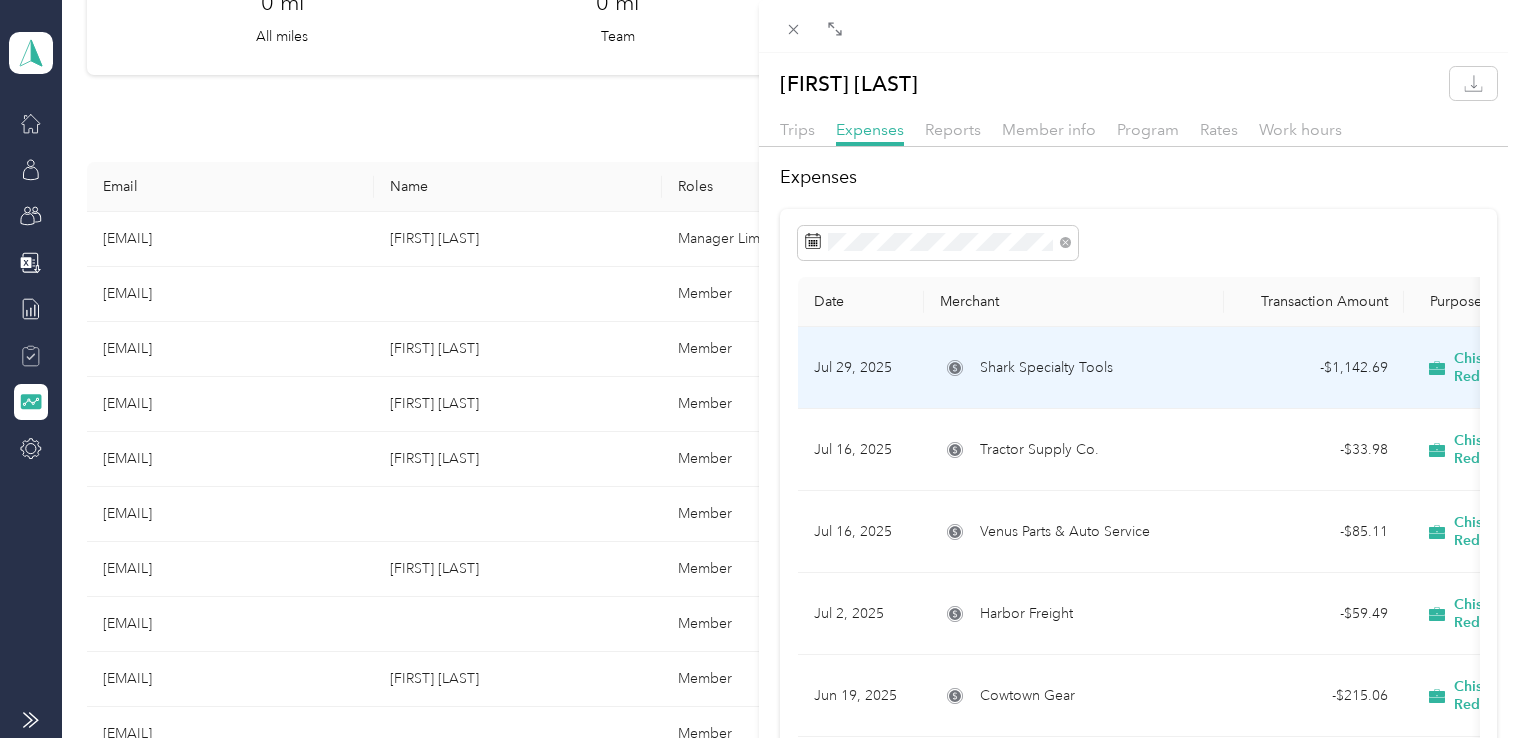 click on "Shark Specialty Tools" at bounding box center [1074, 368] 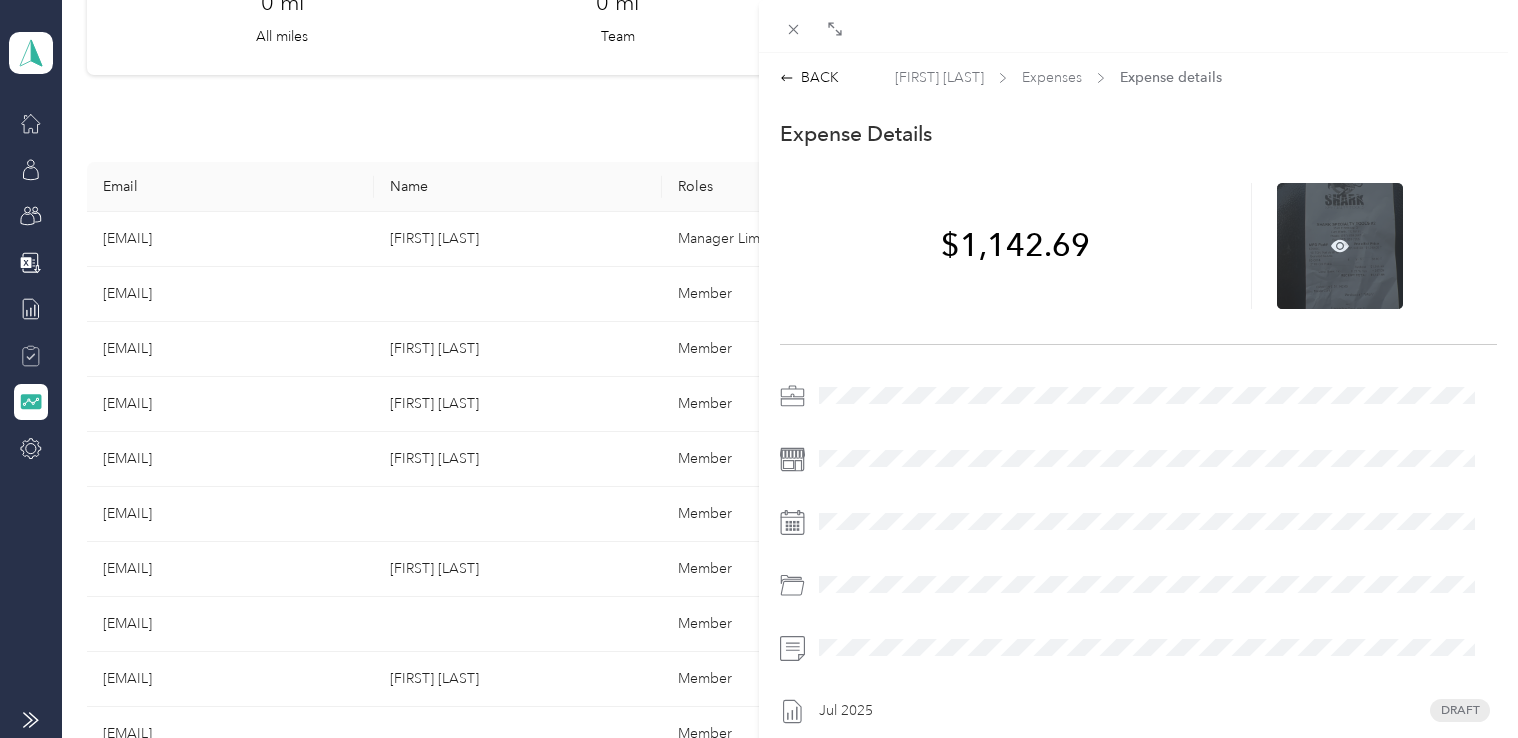 click at bounding box center (1340, 246) 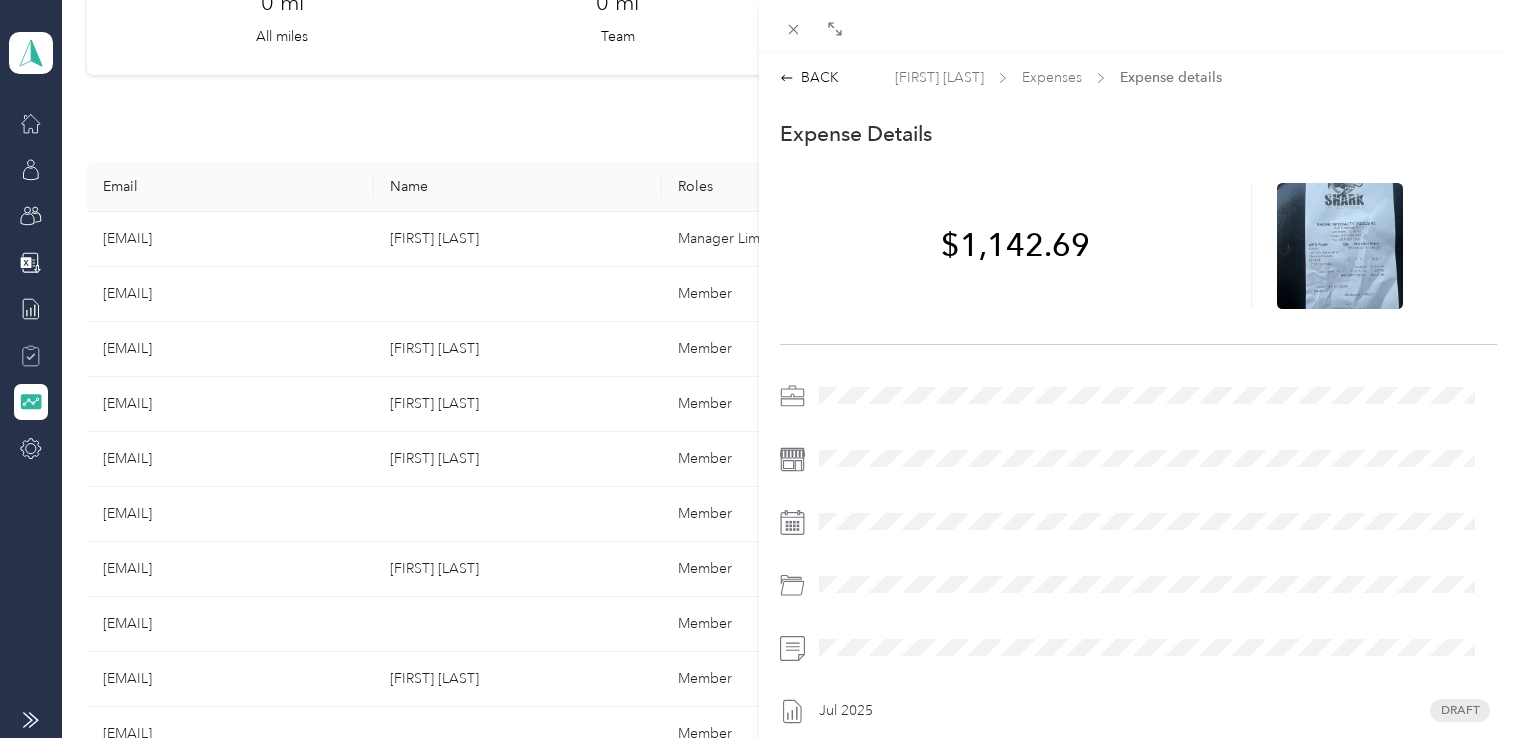 click on "BACK [FIRST] [LAST] Expenses Expense details This expense cannot be edited because it is either under review, approved, or paid. Contact your Team Manager to edit it. Expense Details Save $[AMOUNT] [MONTH] [YEAR] Draft" at bounding box center [1138, 468] 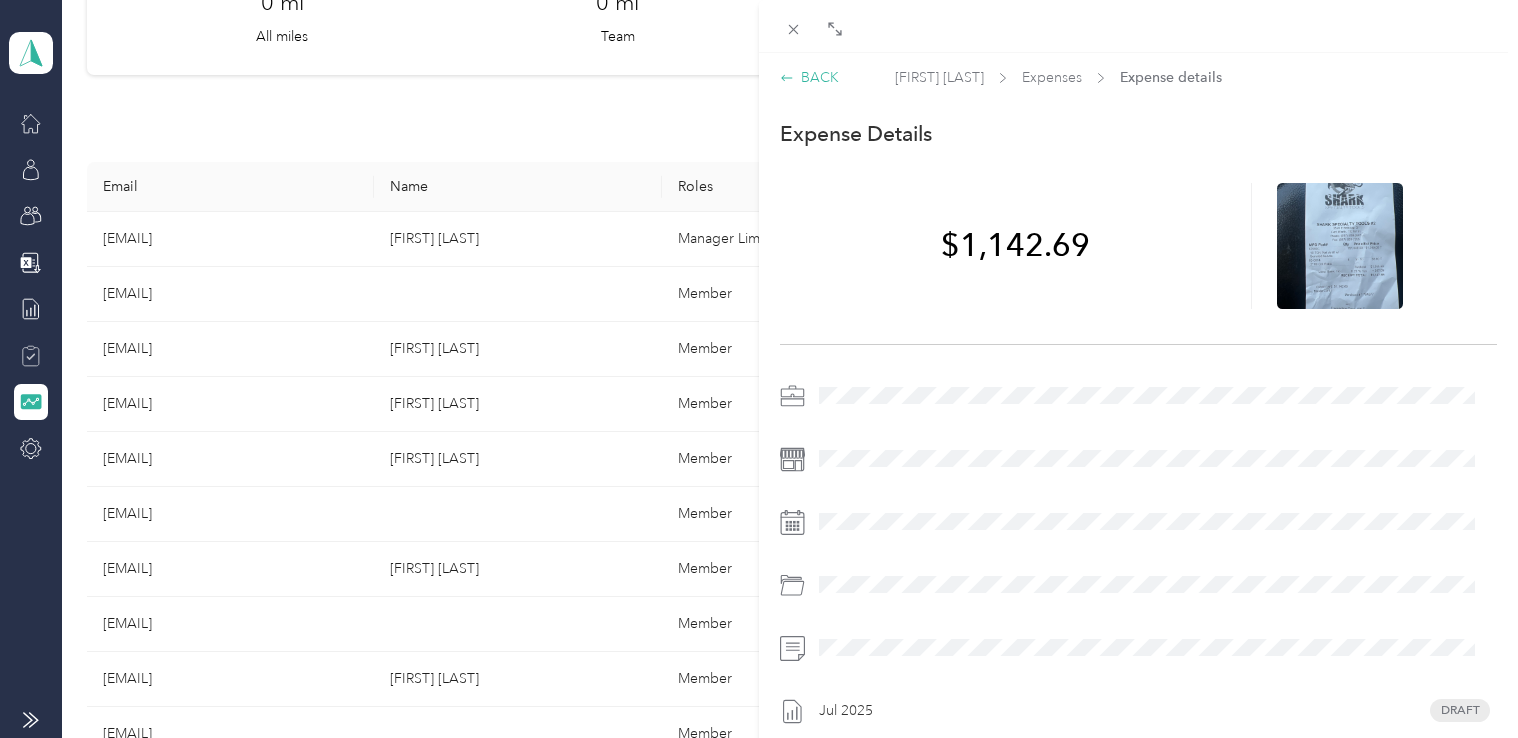 click on "BACK" at bounding box center [809, 77] 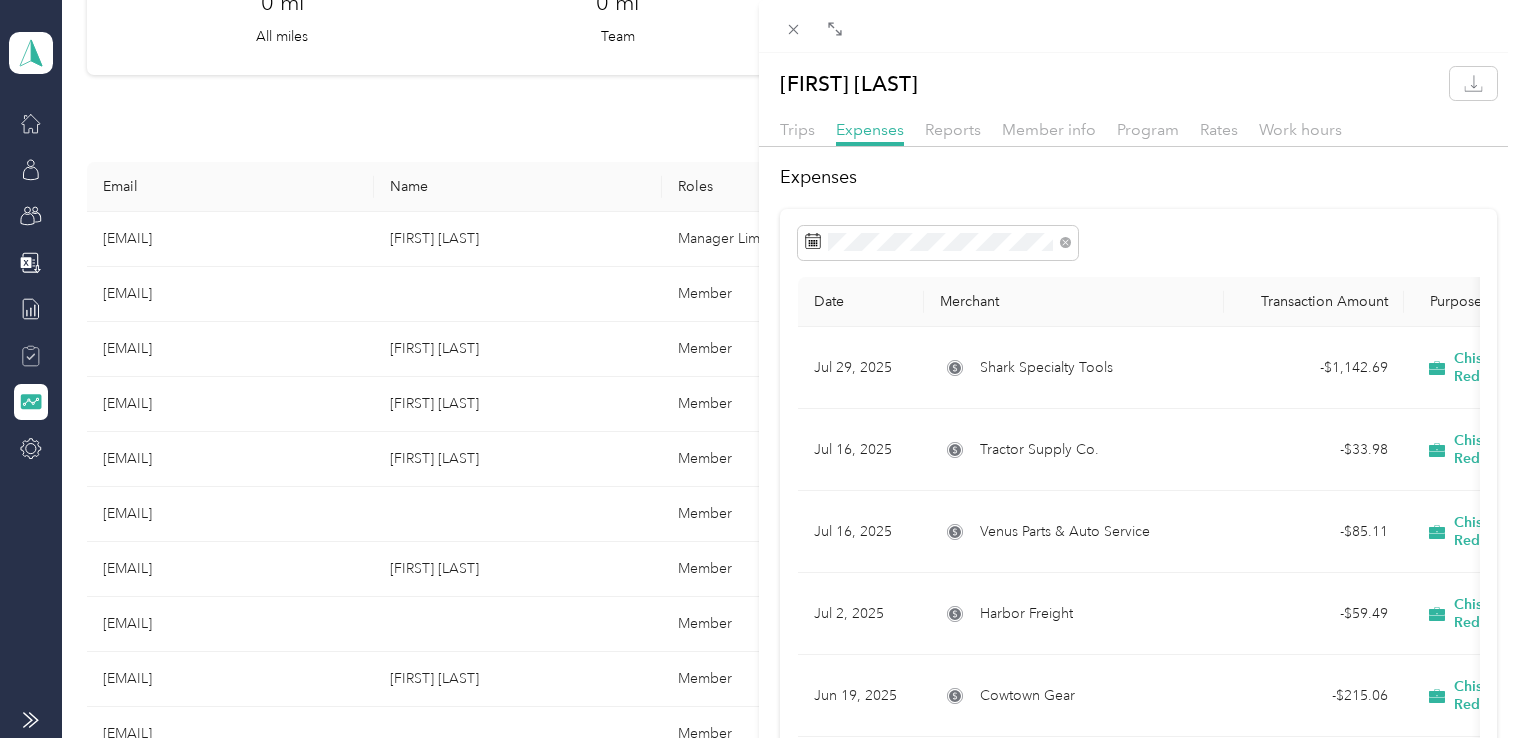 click on "[FIRST] [LAST] Trips Expenses Reports Member info Program Rates Work hours Expenses Date Merchant Transaction Amount Purpose Report Jul 29, 2025 Shark Specialty Tools - $[AMOUNT] Chisholm Trail Redi Mix, LLC Jul 2025 Jul 16, 2025 Tractor Supply Co. - $[AMOUNT] Chisholm Trail Redi Mix, LLC Jul 2025 Jul 16, 2025 Venus Parts & Auto Service - $[AMOUNT] Chisholm Trail Redi Mix, LLC Jul 2025 Jul 2, 2025 Harbor Freight - $[AMOUNT] Chisholm Trail Redi Mix, LLC Jul 2025 Jun 19, 2025 Cowtown Gear - $[AMOUNT] Chisholm Trail Redi Mix, LLC Jun 2025 Jun 13, 2025 Stuart Hose and Pipe Company - $[AMOUNT] Chisholm Trail Redi Mix, LLC Jun 2025 Jun 6, 2025 Purvis Industries - $[AMOUNT] Chisholm Trail Redi Mix, LLC Jun 2025 May 30, 2025 Venus Parts & Auto Service - $[AMOUNT] Chisholm Trail Redi Mix, LLC May 2025 May 30, 2025 Venus Parts & Auto Service - $[AMOUNT] Chisholm Trail Redi Mix, LLC May 2025 May 29, 2025 Venus Parts & Auto Service - $[AMOUNT] Chisholm Trail Redi Mix, LLC May 2025 - $[AMOUNT]" at bounding box center (754, 738) 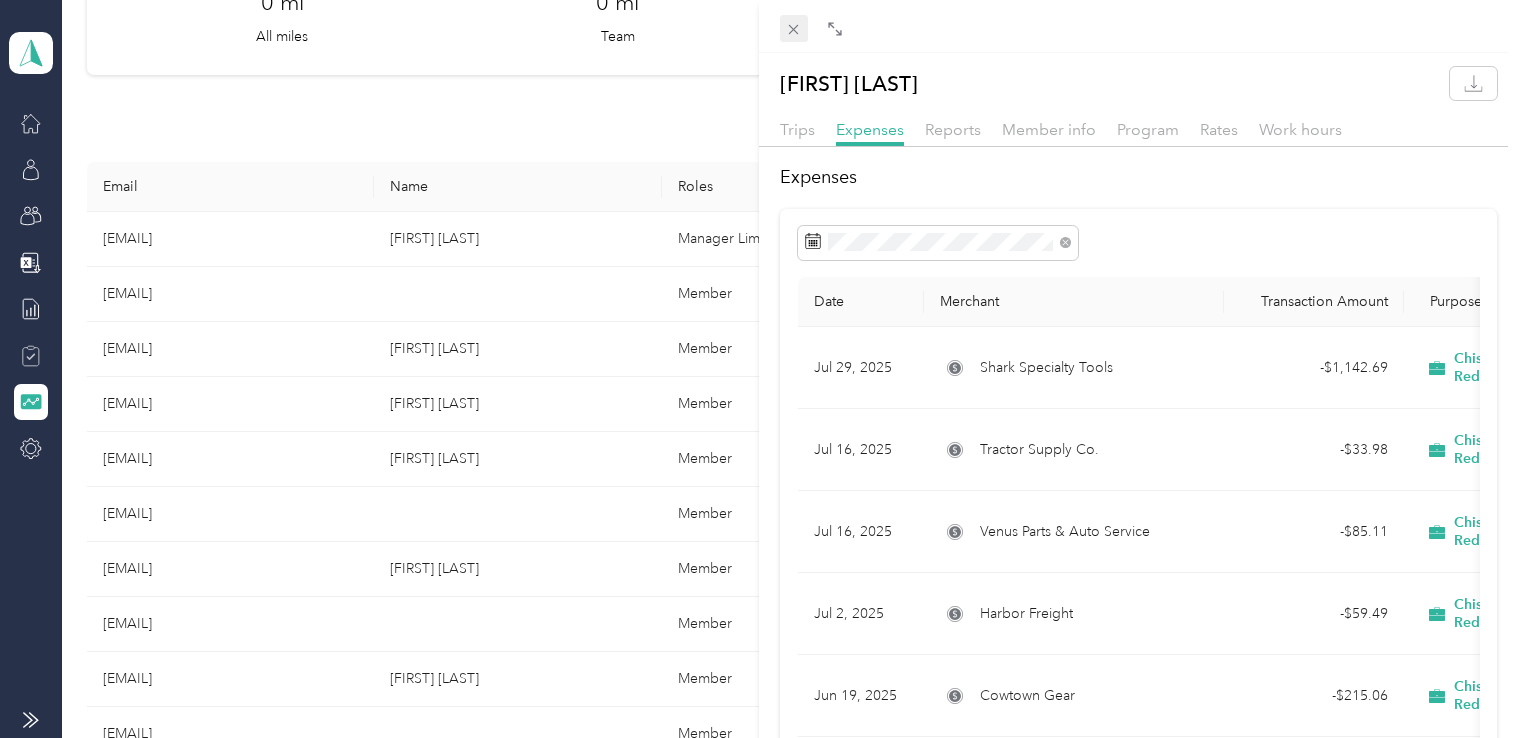 click 